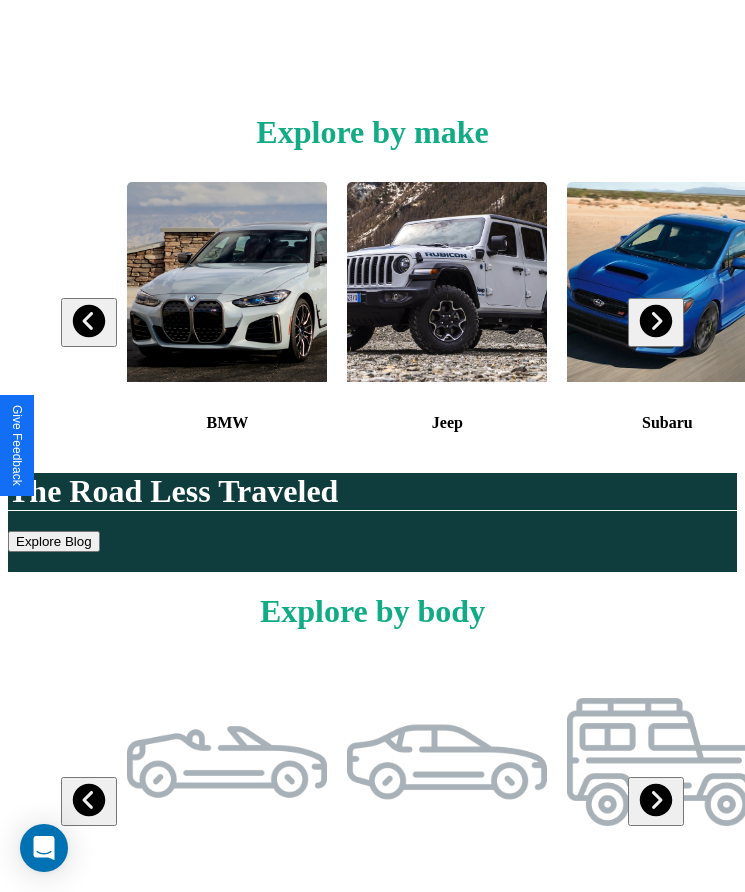 scroll, scrollTop: 334, scrollLeft: 0, axis: vertical 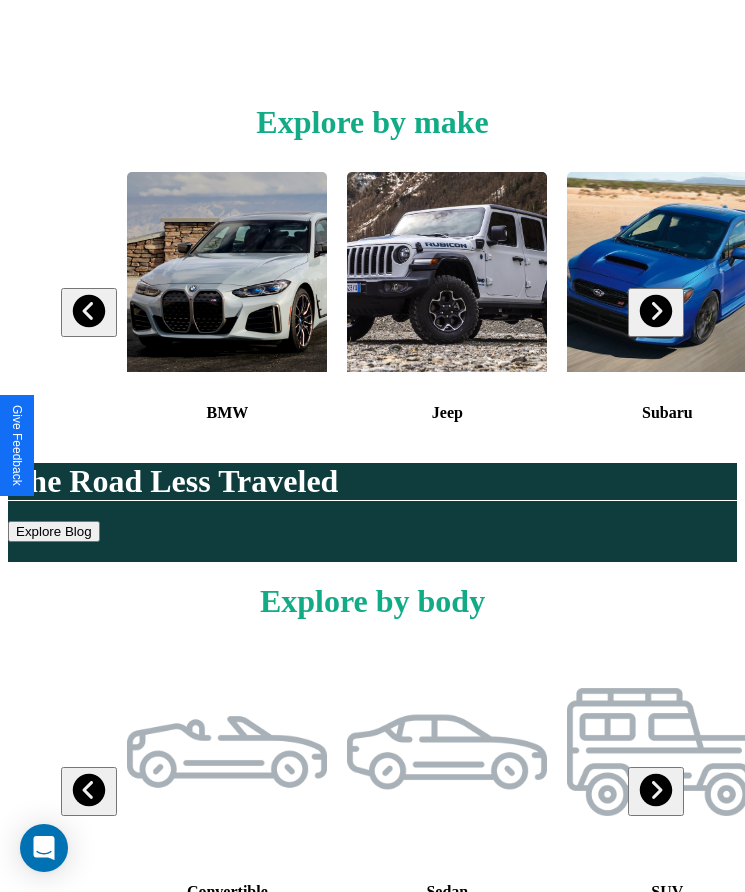 click at bounding box center [655, 311] 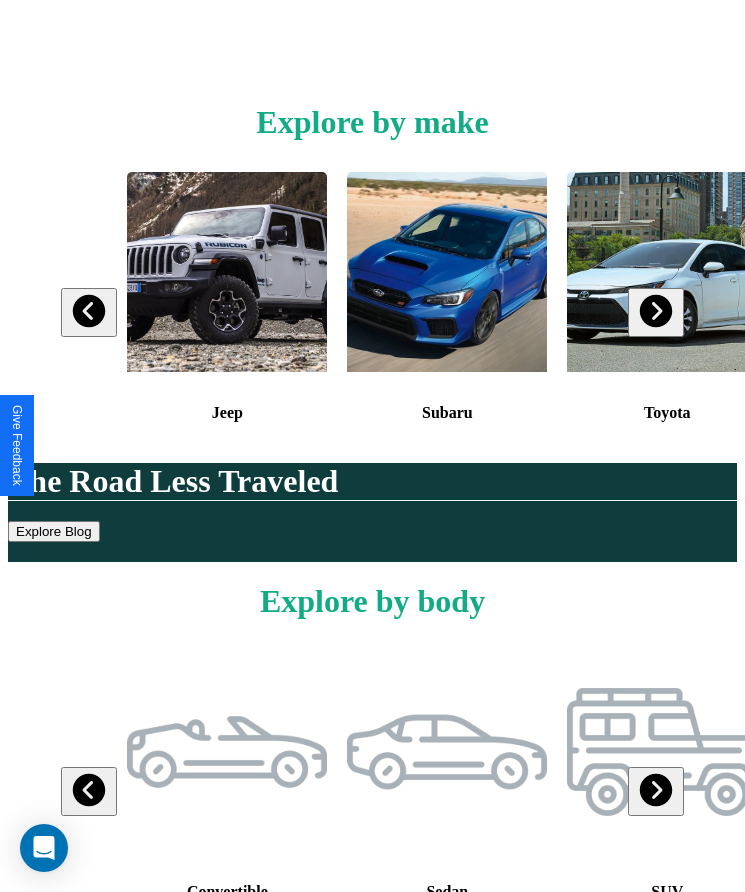 click at bounding box center [655, 311] 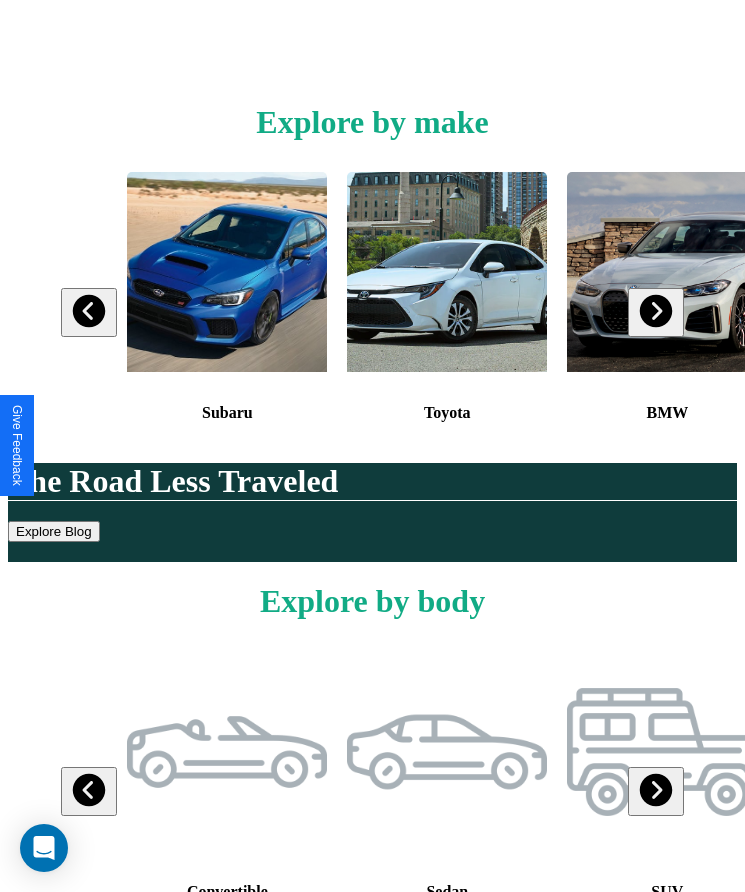 click at bounding box center [655, 311] 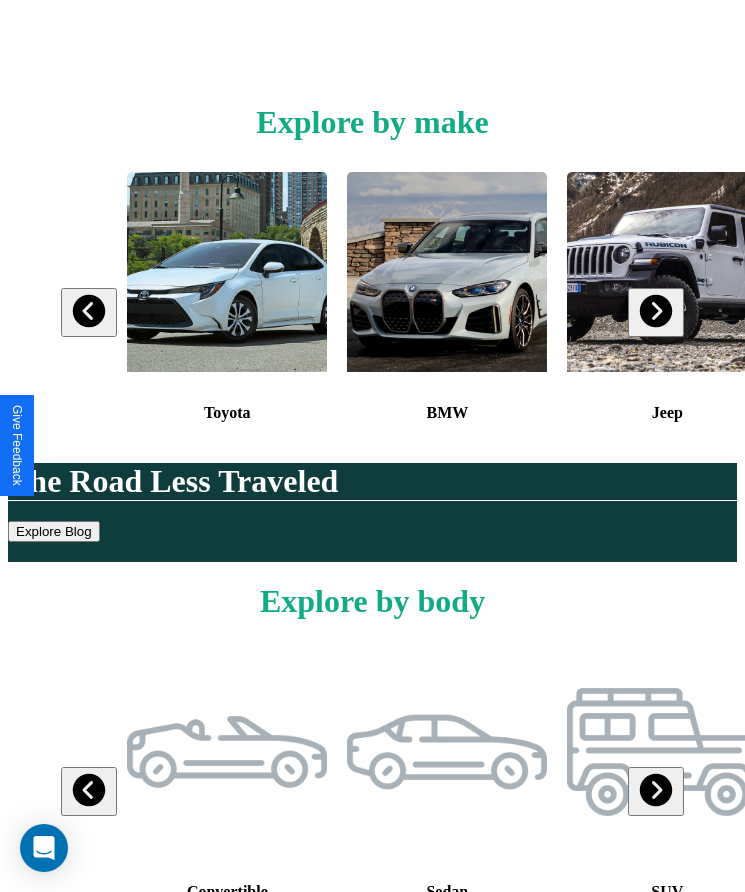 click at bounding box center (655, 311) 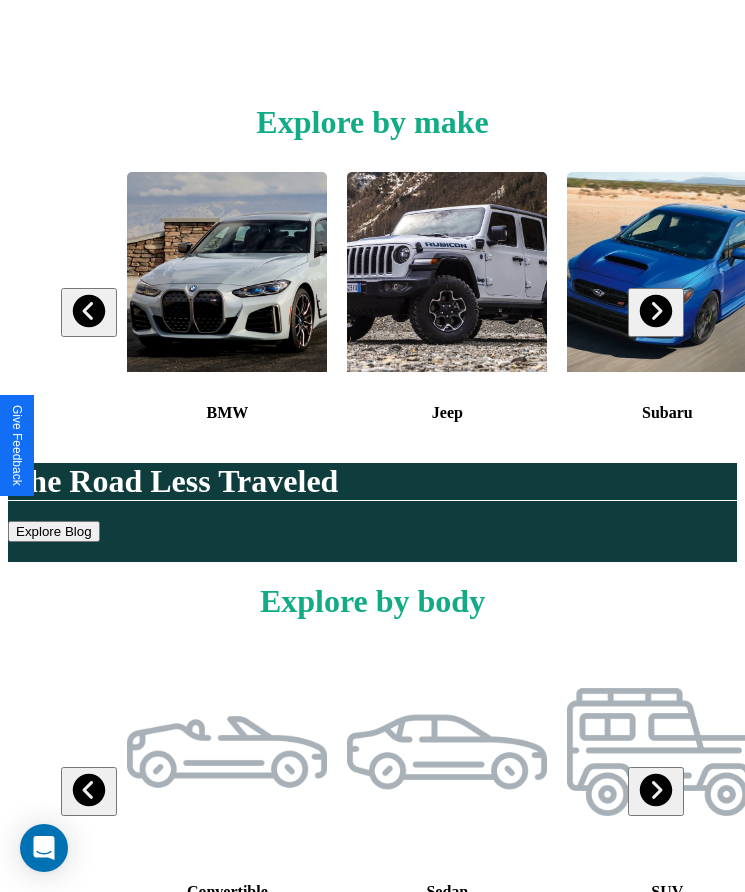 click at bounding box center (89, 311) 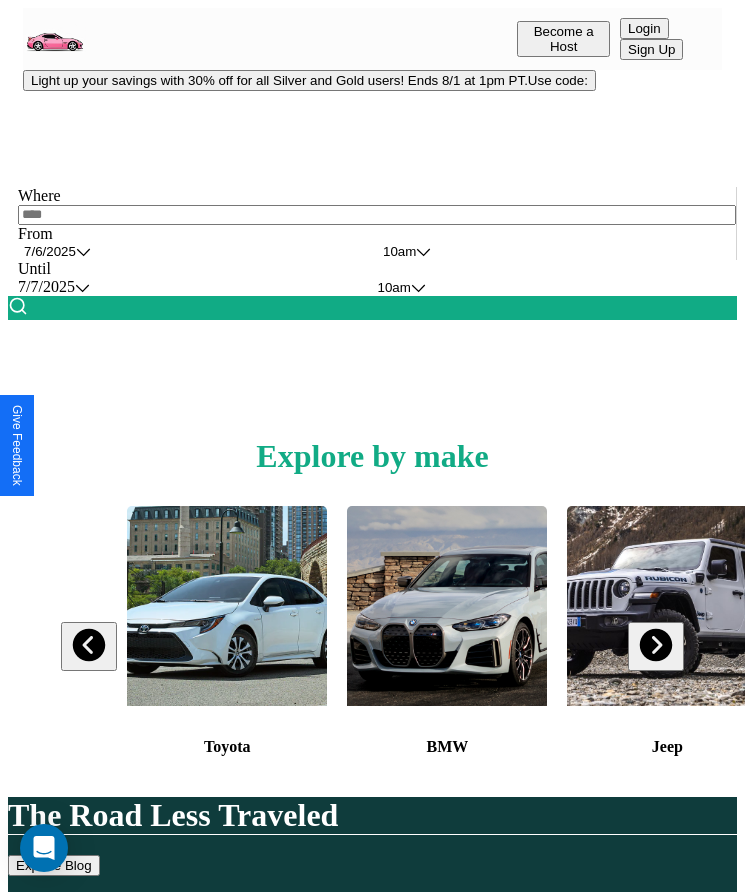 click at bounding box center (377, 215) 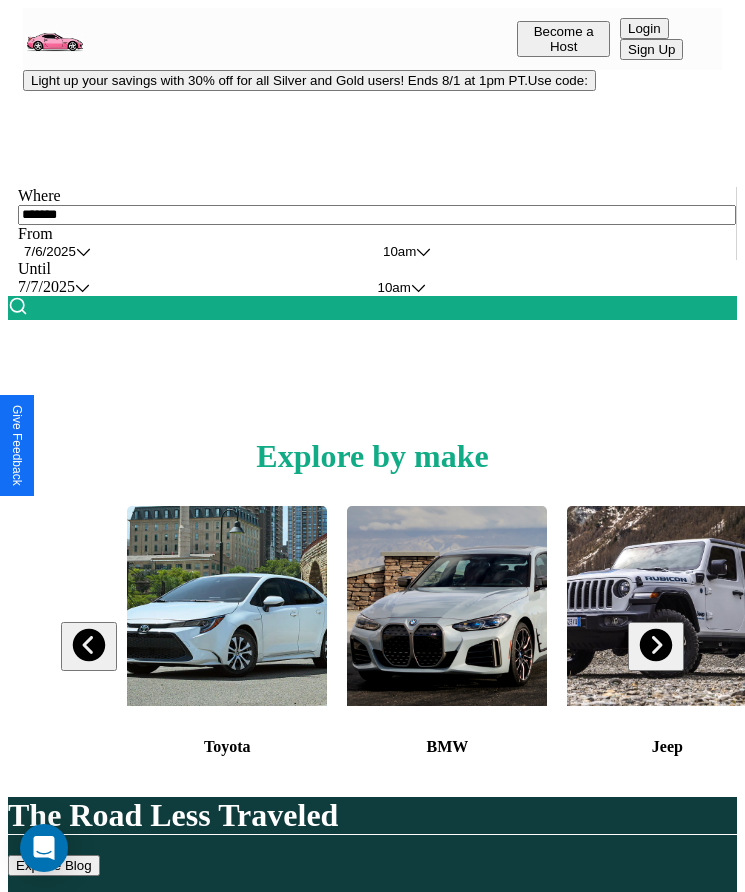 click on "[MONTH] / [DAY] / [YEAR]" at bounding box center [50, 251] 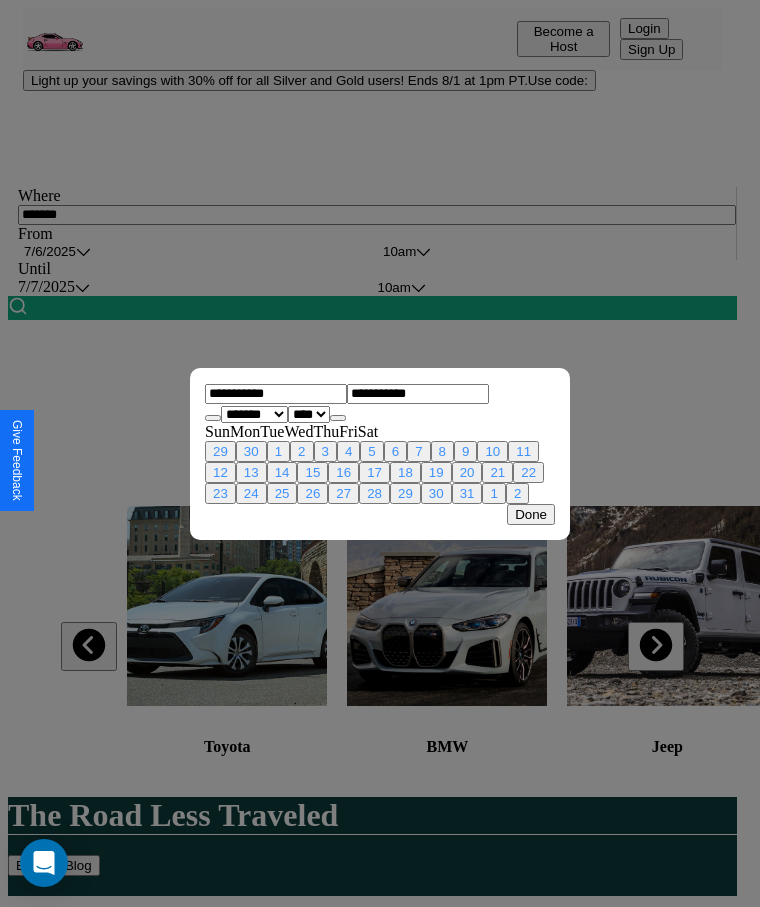 click on "******* ******** ***** ***** *** **** **** ****** ********* ******* ******** ********" at bounding box center [254, 414] 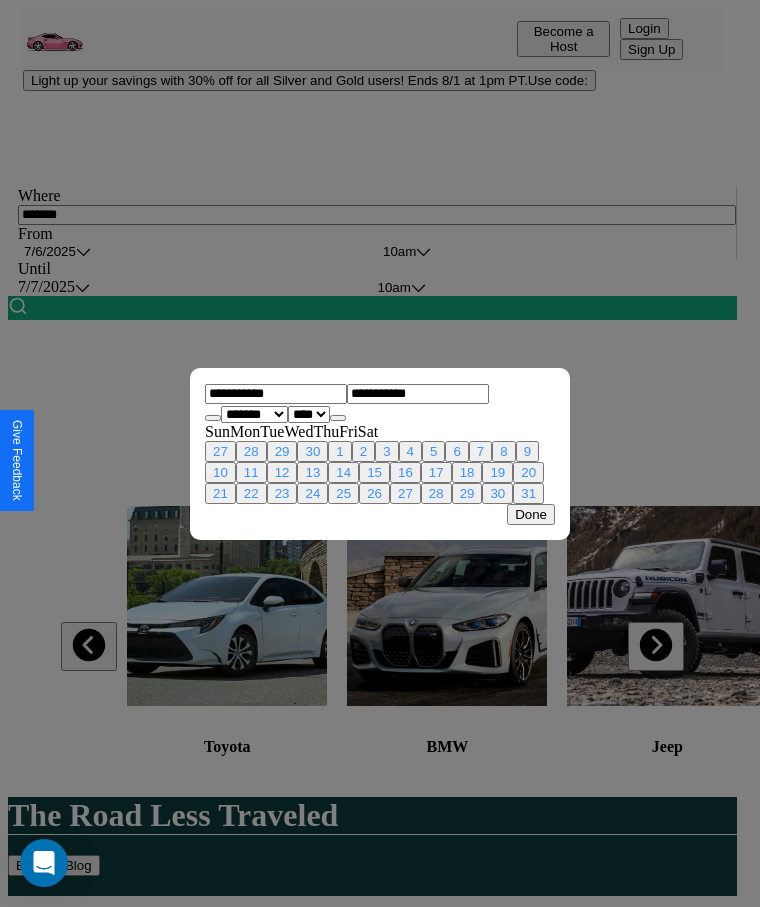 click on "**** **** **** **** **** **** **** **** **** **** **** **** **** **** **** **** **** **** **** **** **** **** **** **** **** **** **** **** **** **** **** **** **** **** **** **** **** **** **** **** **** **** **** **** **** **** **** **** **** **** **** **** **** **** **** **** **** **** **** **** **** **** **** **** **** **** **** **** **** **** **** **** **** **** **** **** **** **** **** **** **** **** **** **** **** **** **** **** **** **** **** **** **** **** **** **** **** **** **** **** **** **** **** **** **** **** **** **** **** **** **** **** **** **** **** **** **** **** **** **** ****" at bounding box center (309, 414) 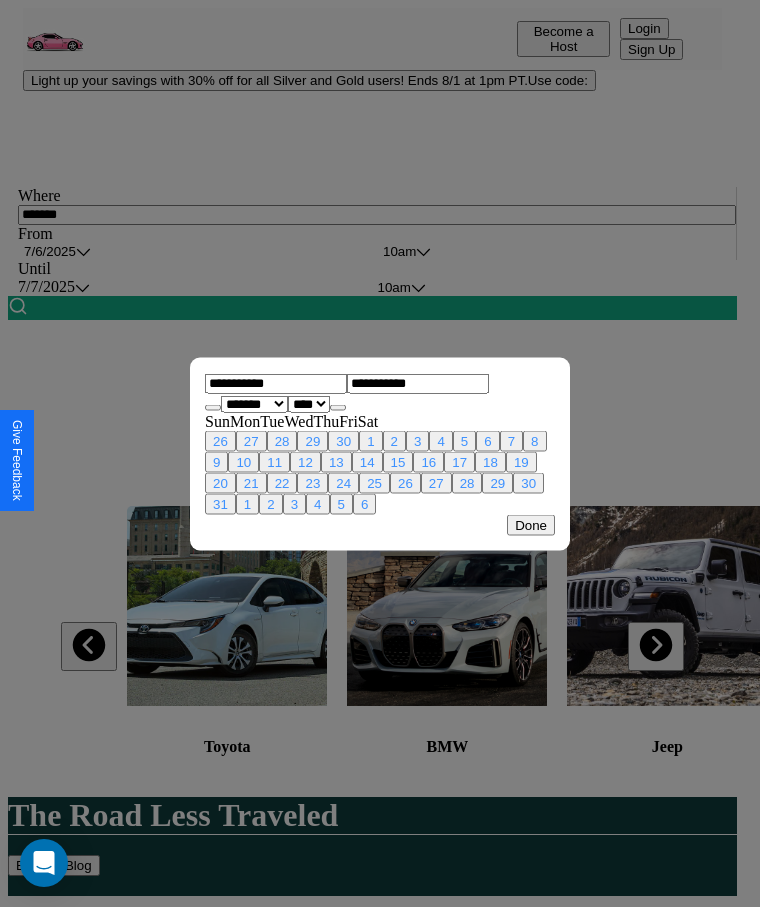click on "14" at bounding box center [367, 461] 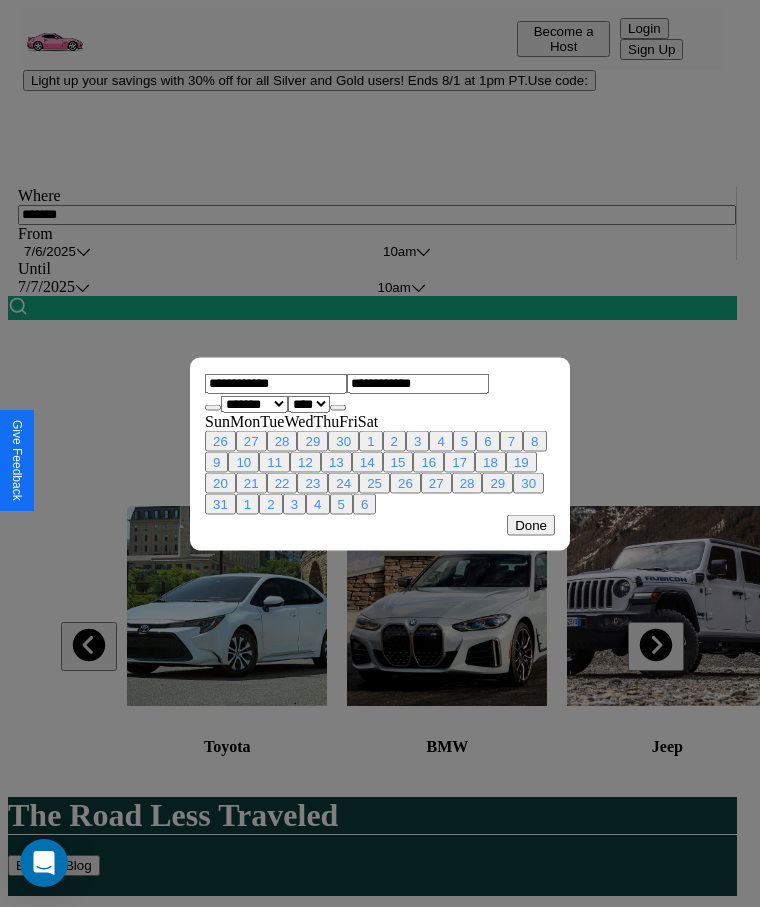 click on "18" at bounding box center [490, 461] 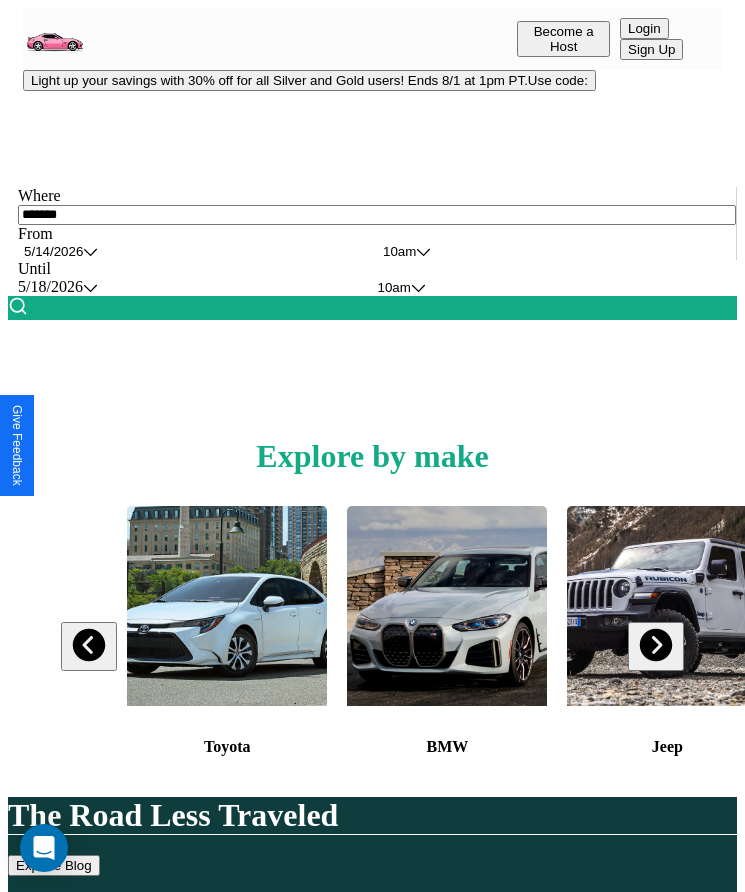 click at bounding box center (18, 306) 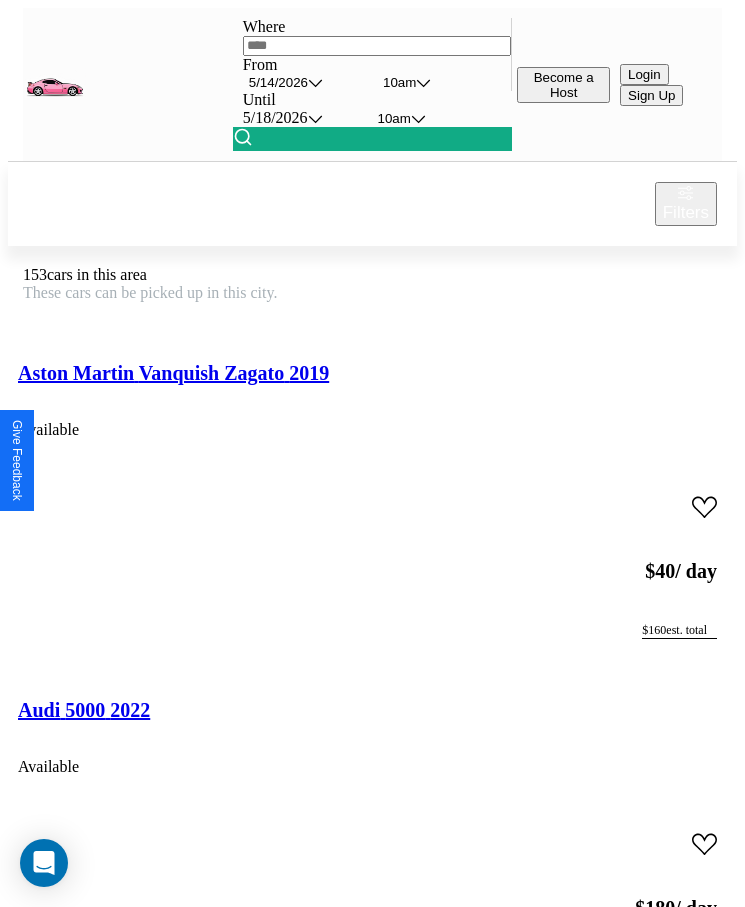 scroll, scrollTop: 50, scrollLeft: 0, axis: vertical 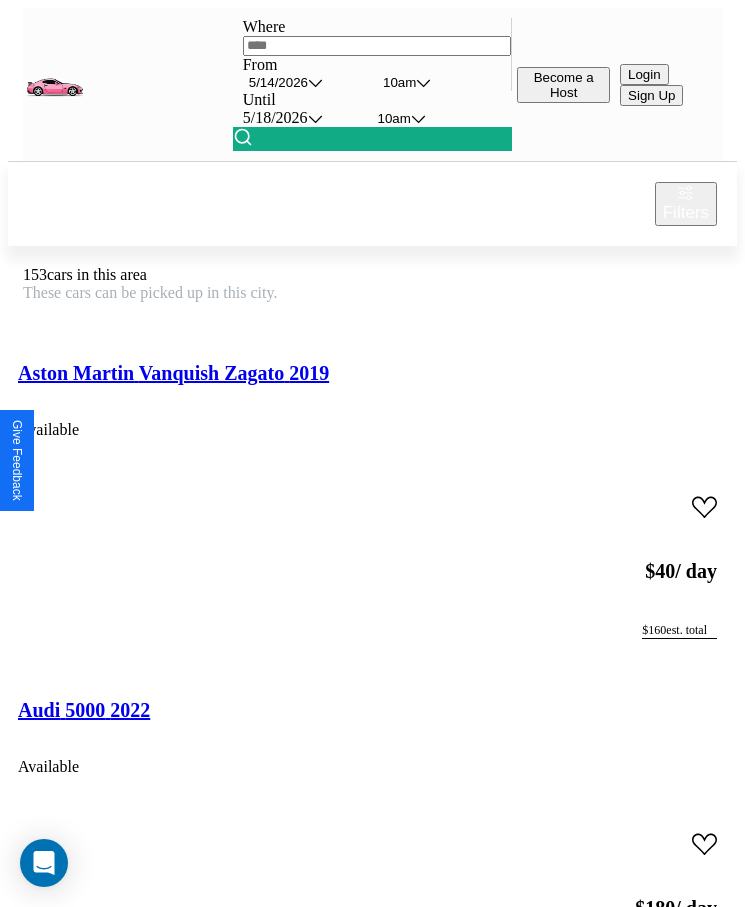 click on "Filters" at bounding box center [686, 213] 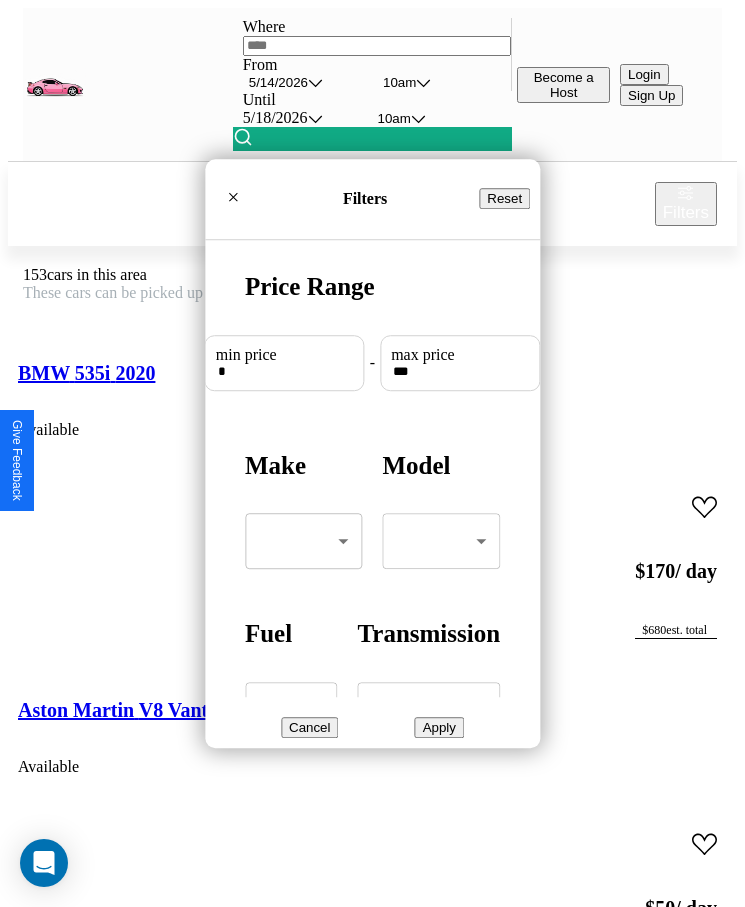 type on "***" 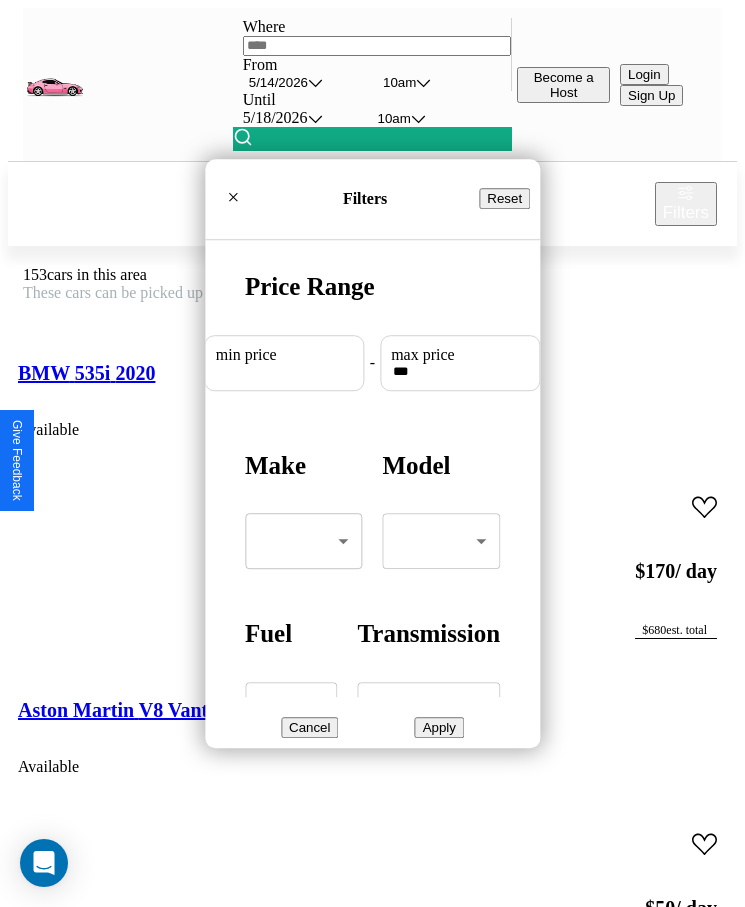 scroll, scrollTop: 0, scrollLeft: 0, axis: both 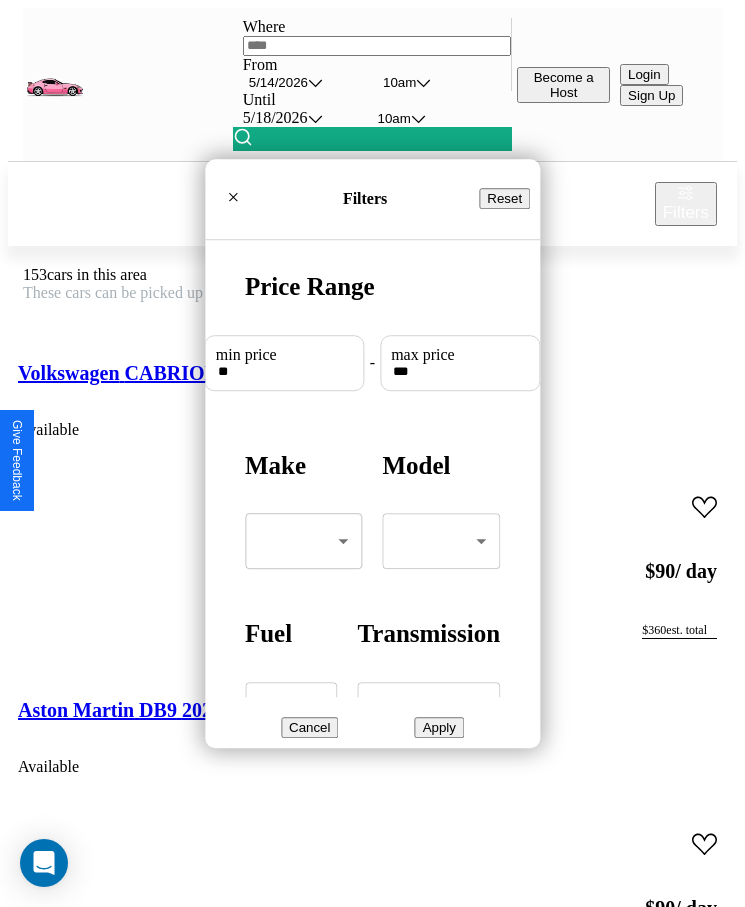 type on "**" 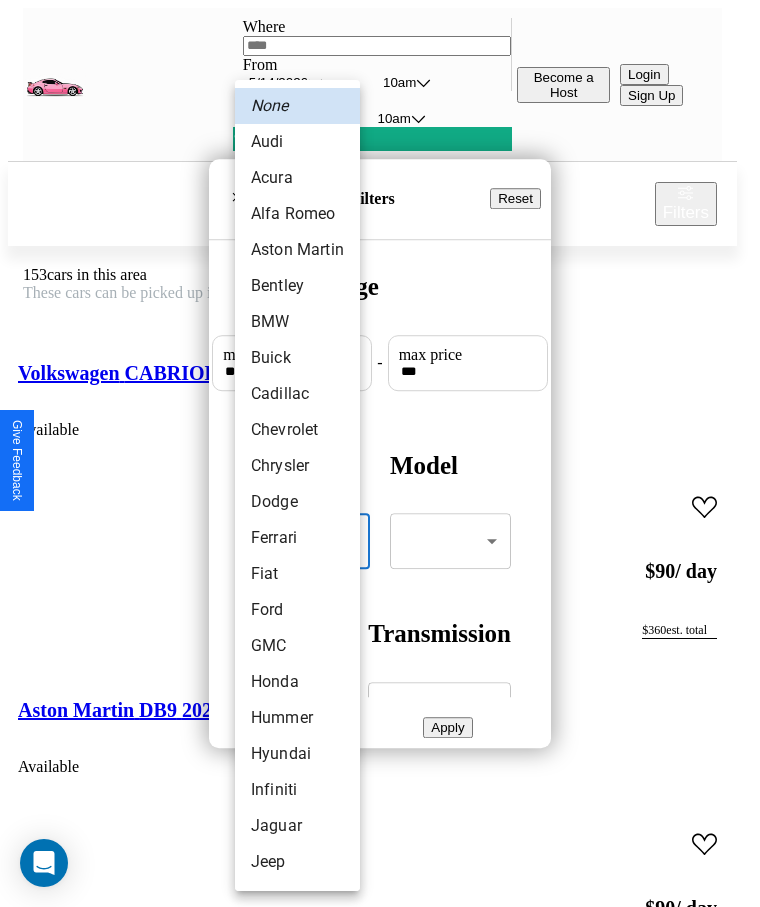 click on "Chevrolet" at bounding box center [297, 430] 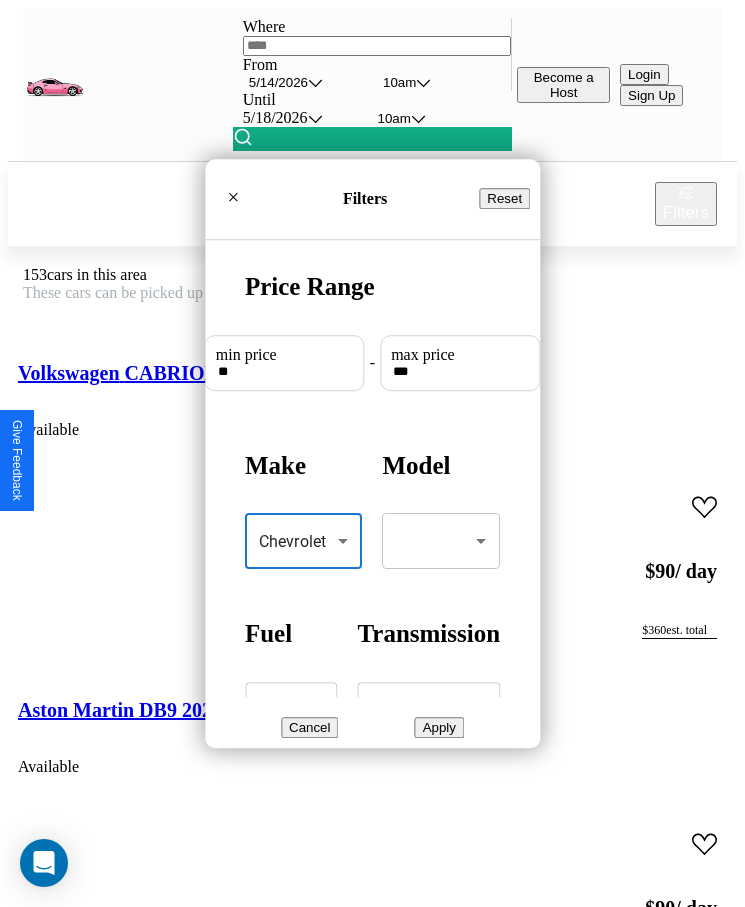 click on "Apply" at bounding box center (439, 727) 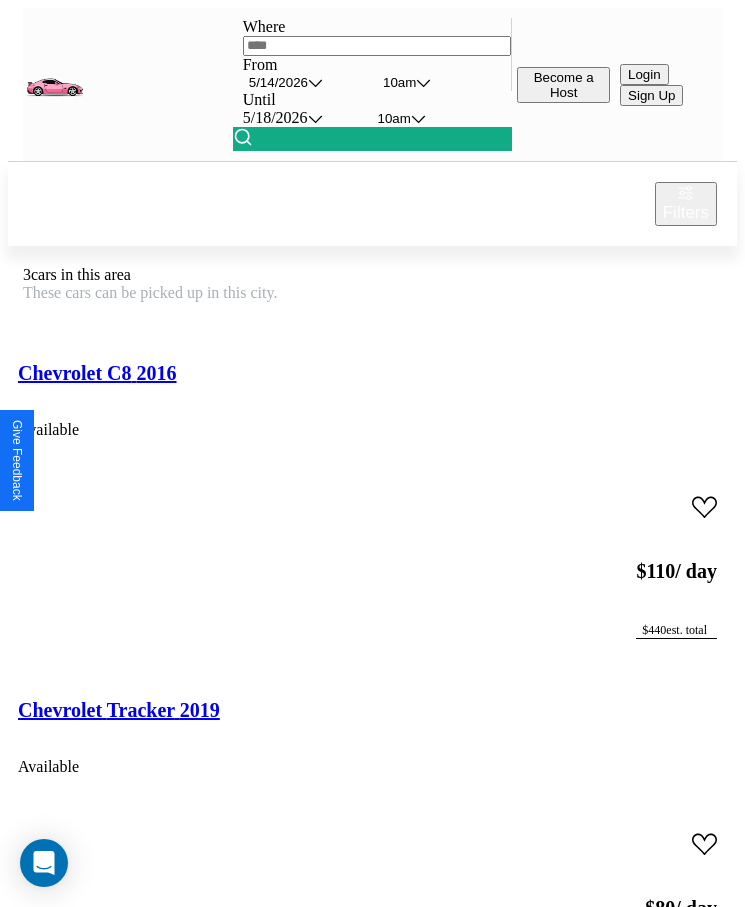 scroll, scrollTop: 50, scrollLeft: 0, axis: vertical 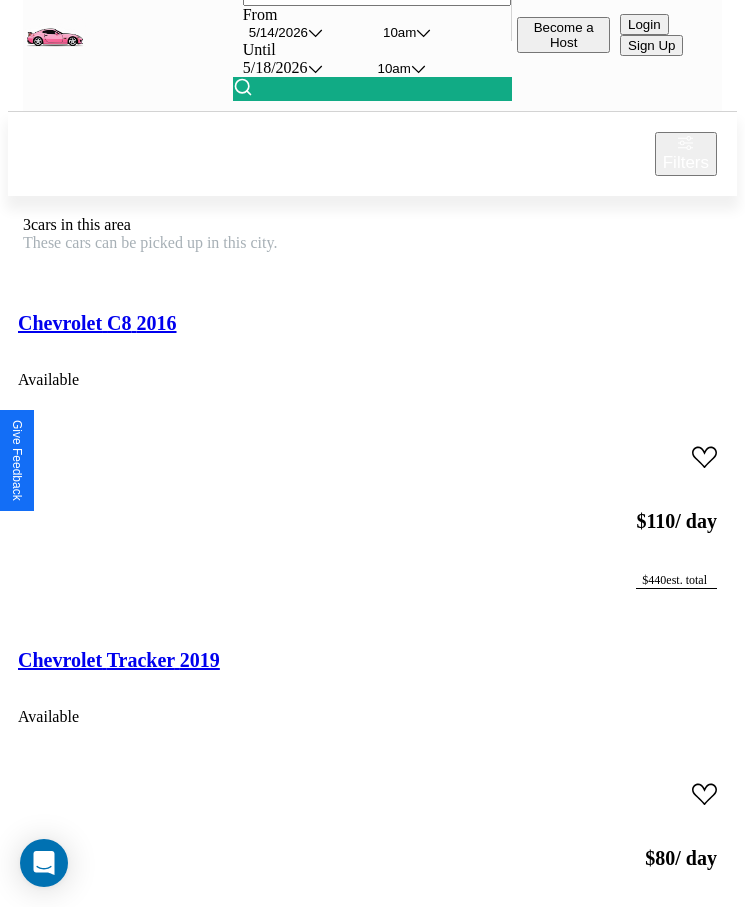 click on "Chevrolet   Tracker   2019" at bounding box center (119, 660) 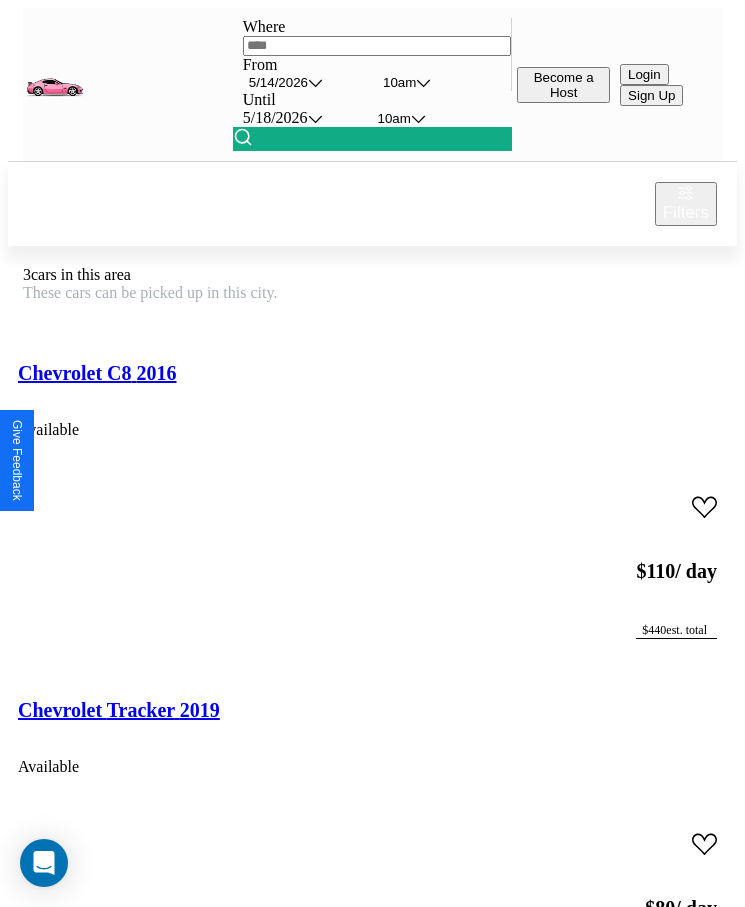 click on "Chevrolet   C8   2016" at bounding box center (97, 373) 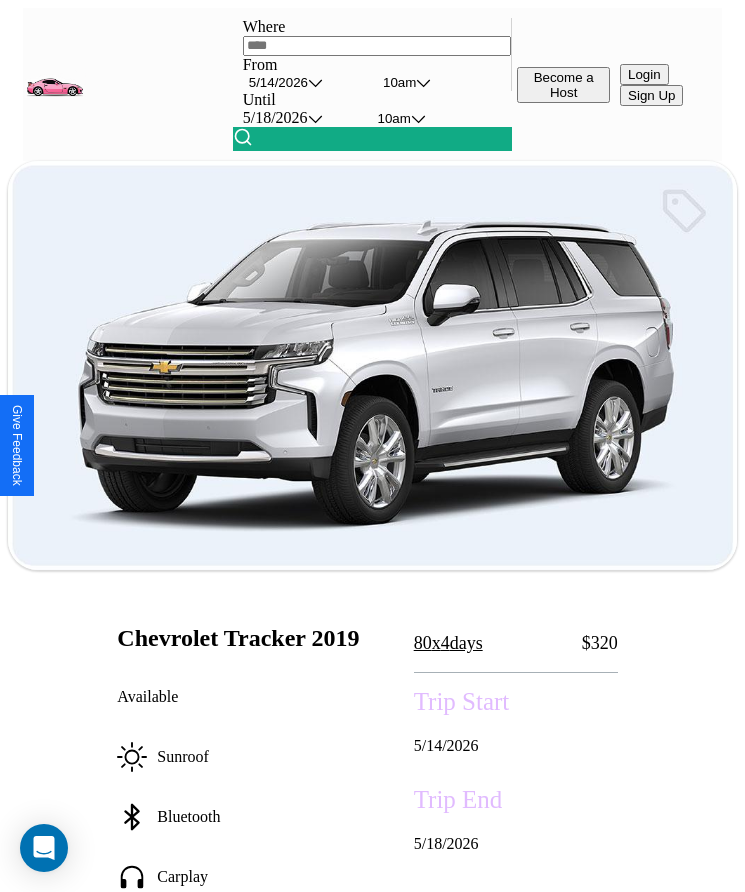 scroll, scrollTop: 115, scrollLeft: 0, axis: vertical 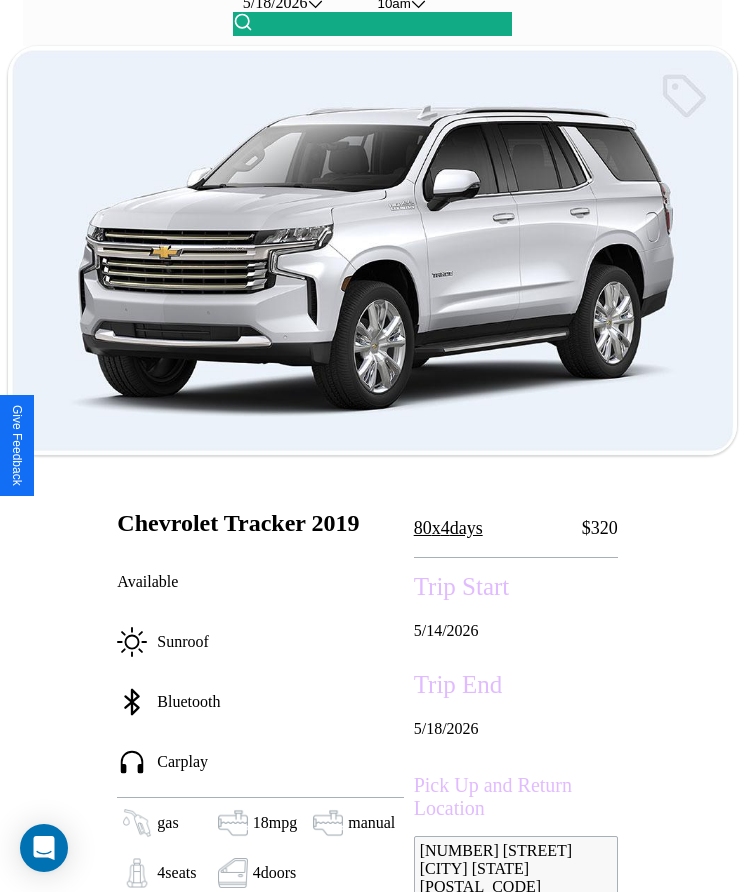 click on "80  x  4  days" at bounding box center [448, 528] 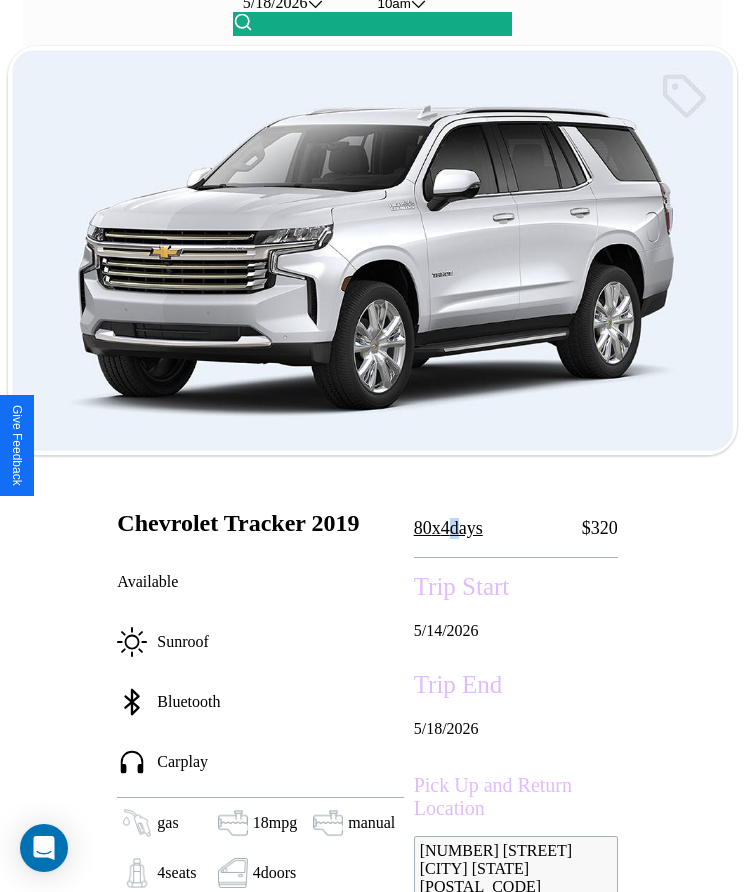 click on "80  x  4  days" at bounding box center [448, 528] 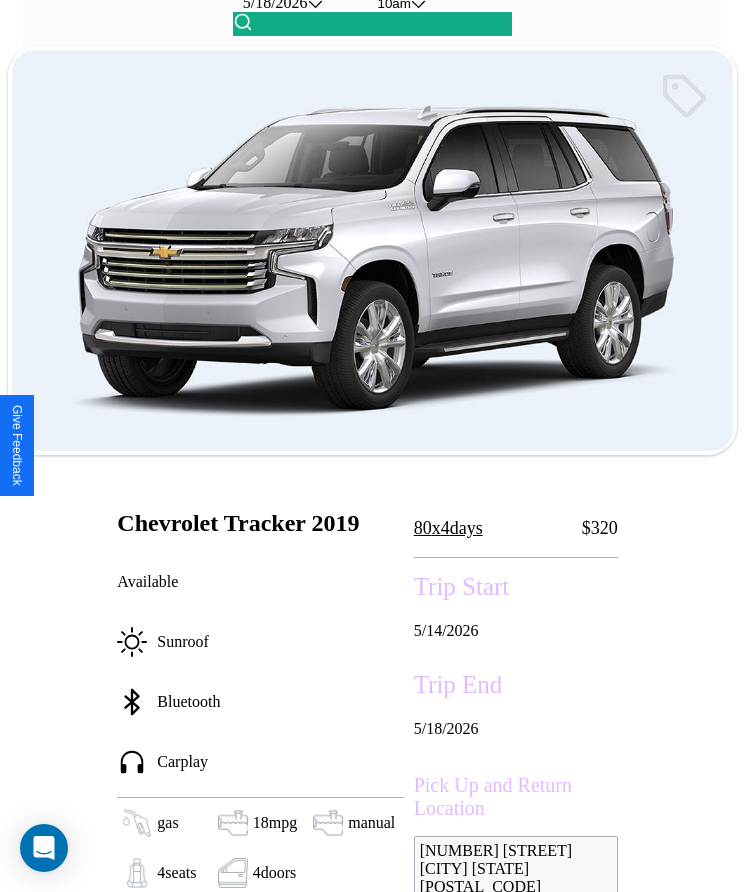 click on "80  x  4  days" at bounding box center [448, 528] 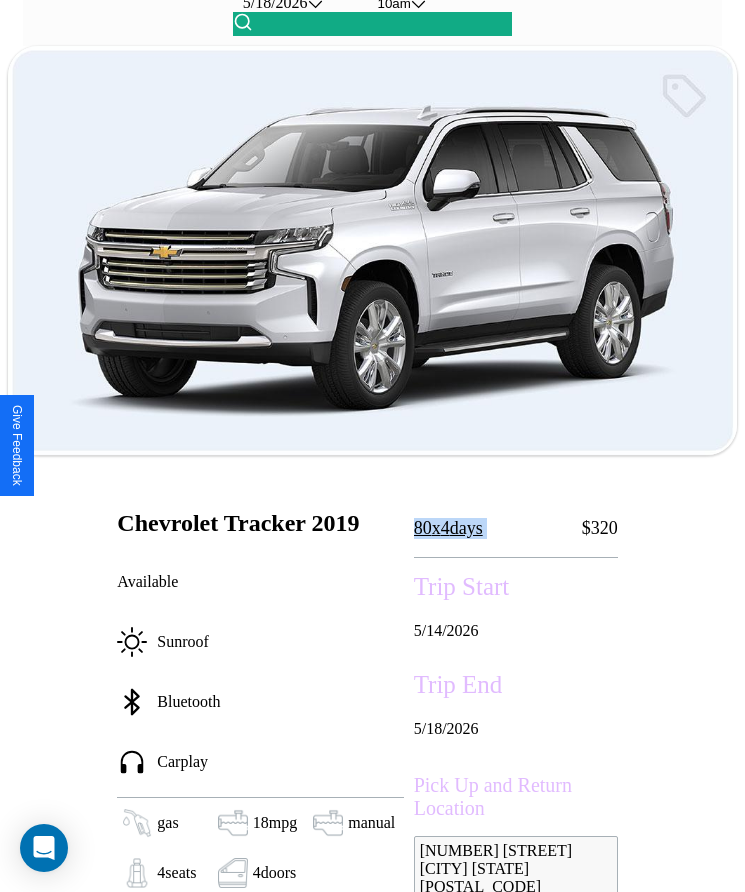 click on "80  x  4  days" at bounding box center (448, 528) 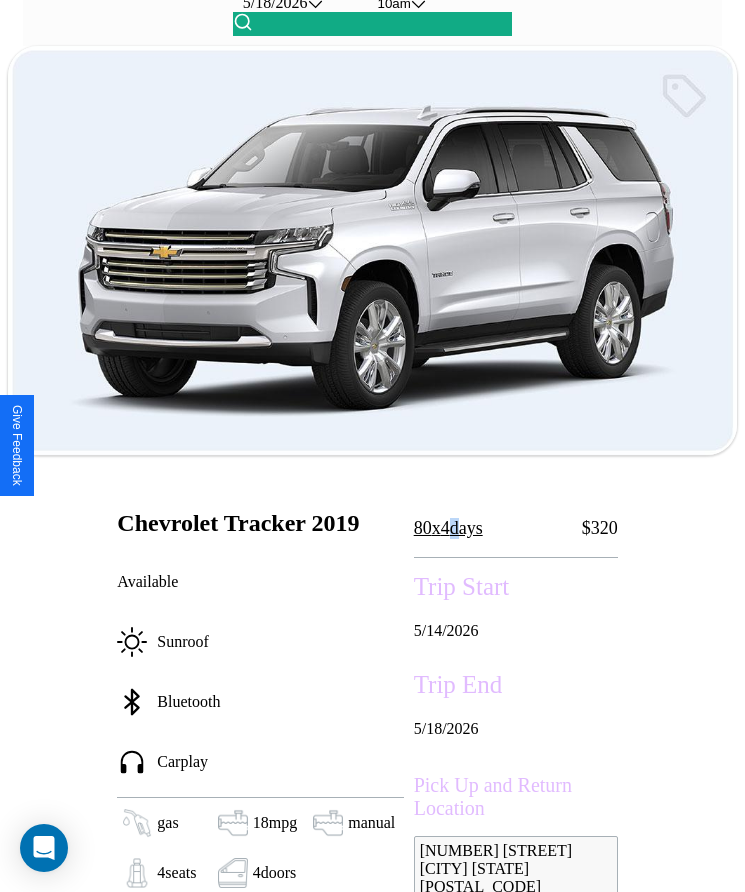 click on "80  x  4  days" at bounding box center (448, 528) 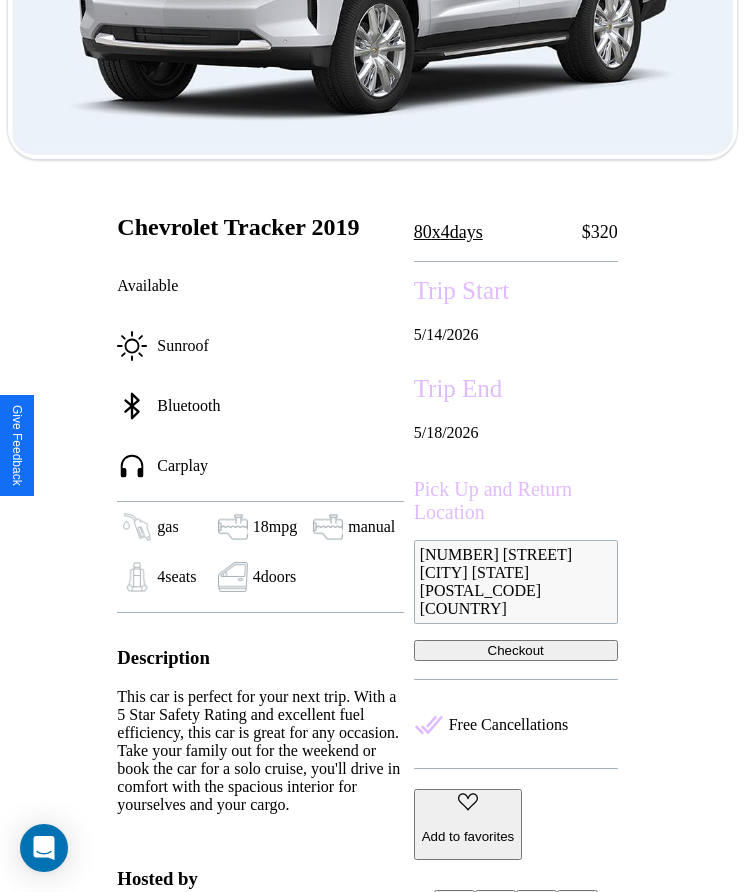 scroll, scrollTop: 764, scrollLeft: 0, axis: vertical 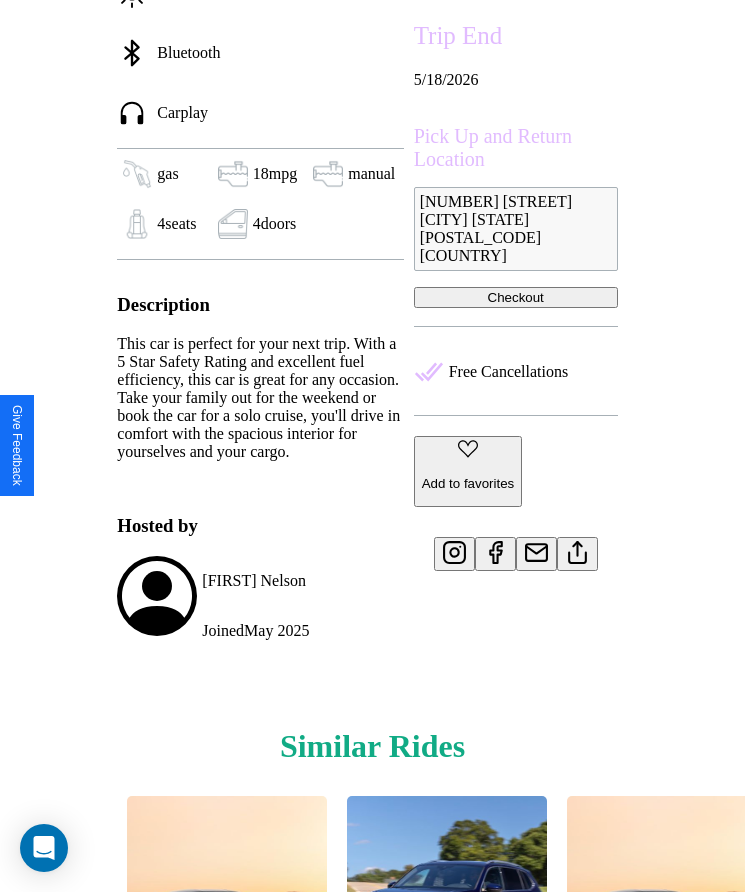 click at bounding box center [655, 935] 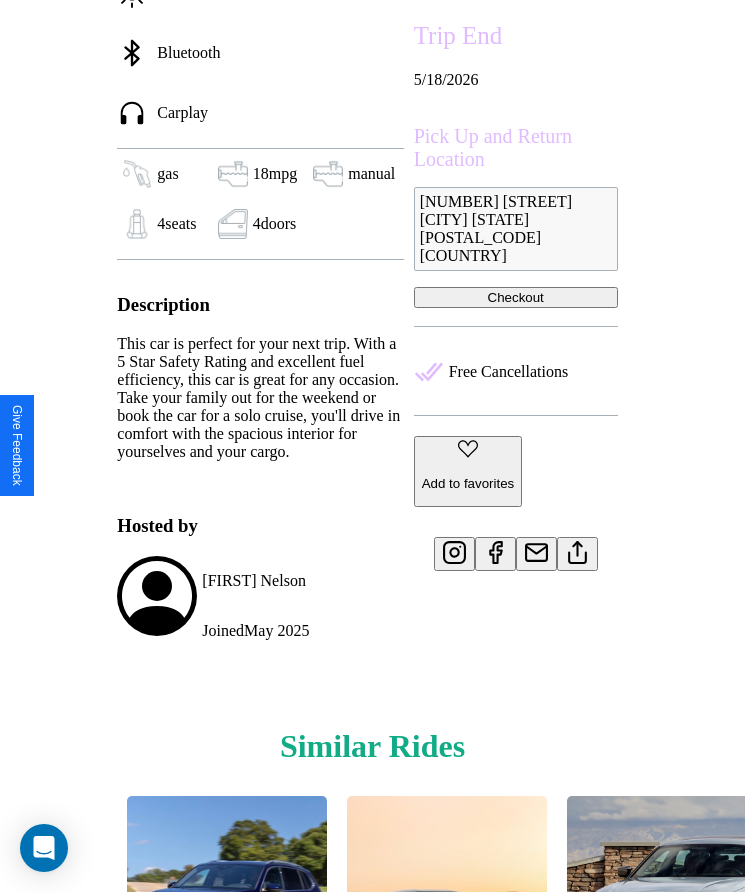 click at bounding box center [655, 935] 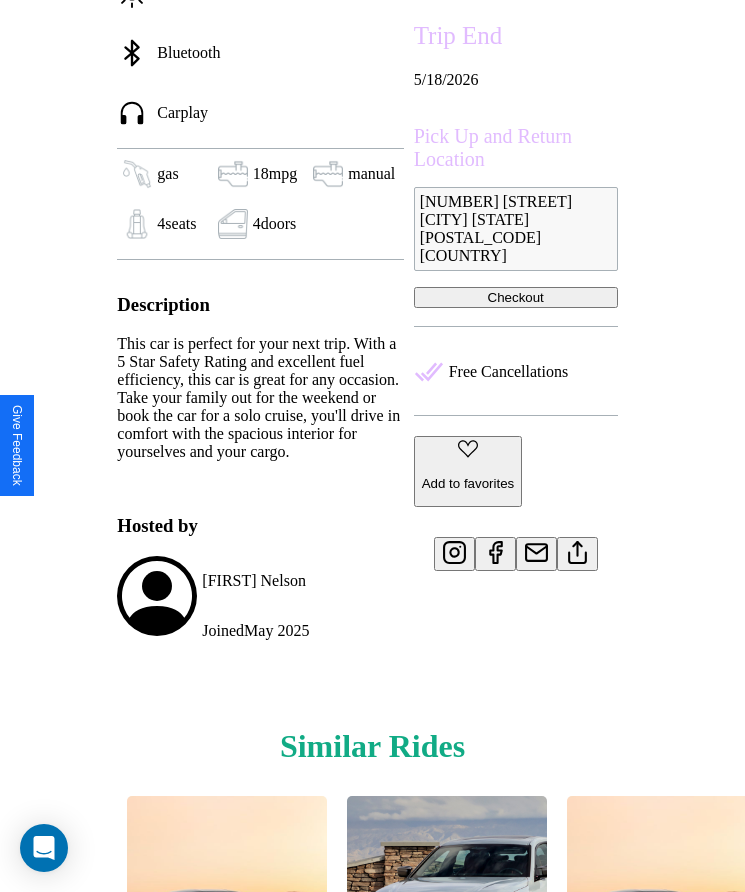 click at bounding box center (655, 935) 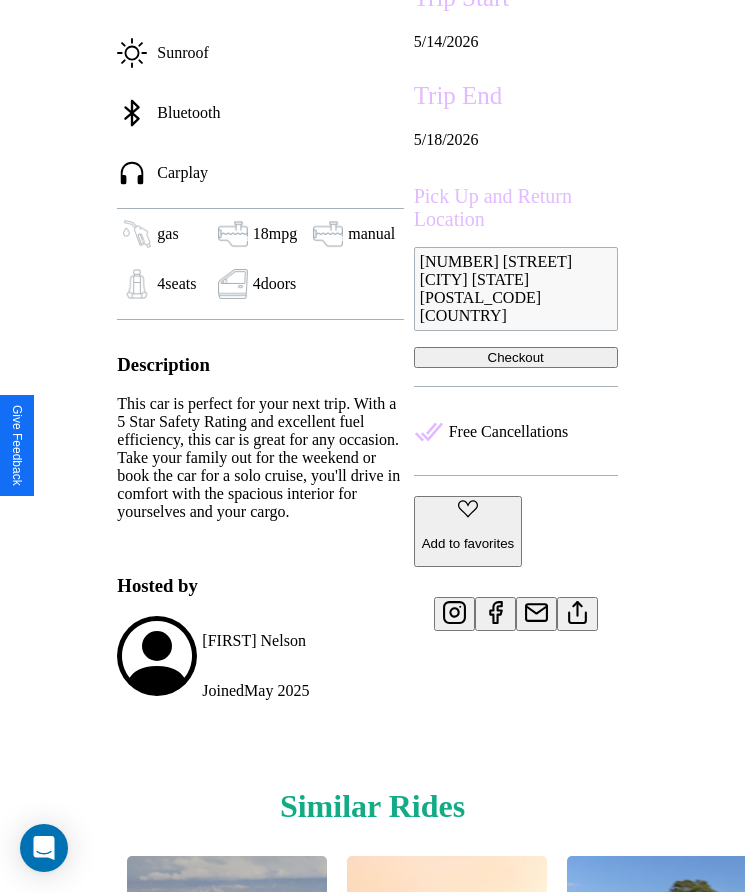 scroll, scrollTop: 689, scrollLeft: 0, axis: vertical 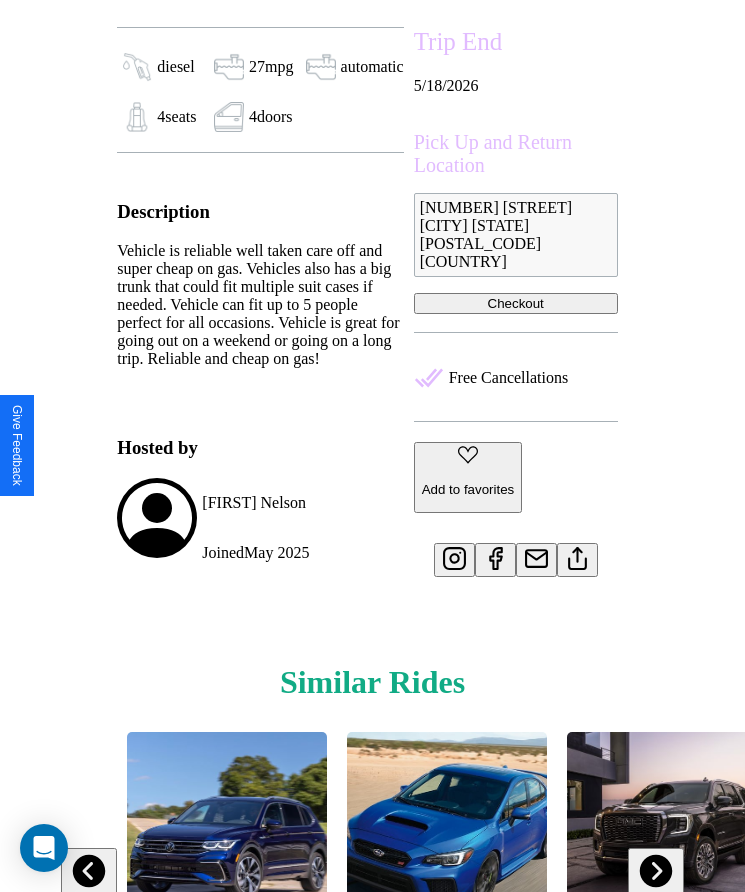 click at bounding box center (655, 870) 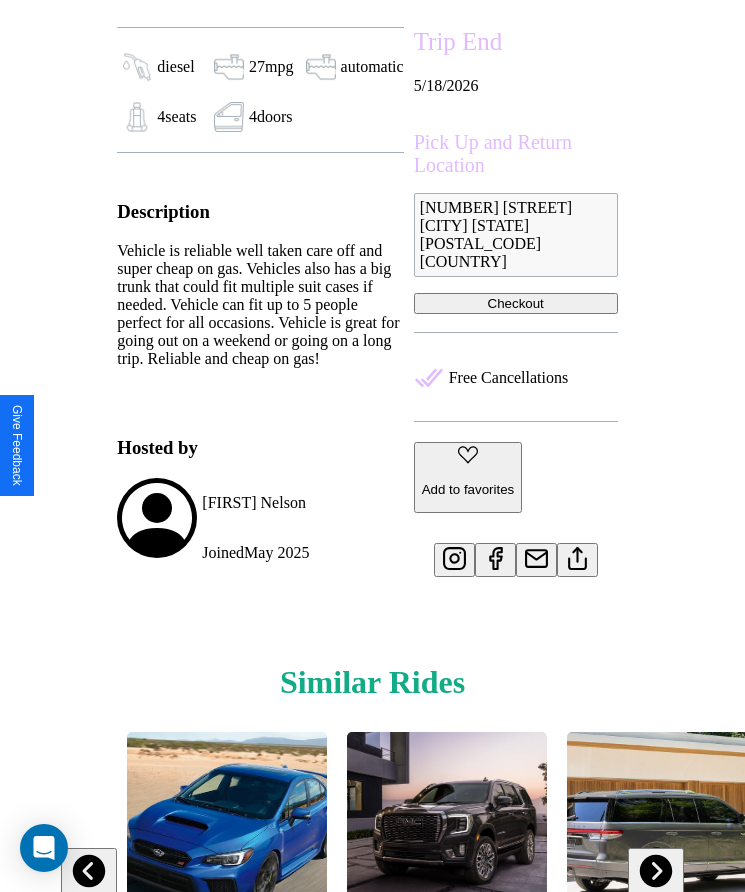 click at bounding box center (655, 870) 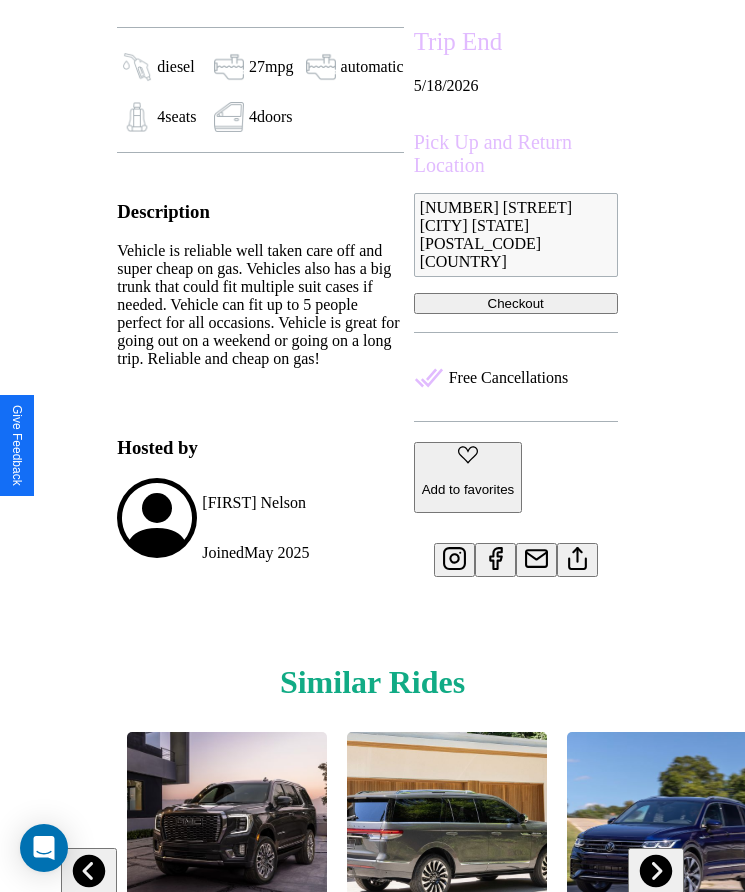 click at bounding box center (655, 870) 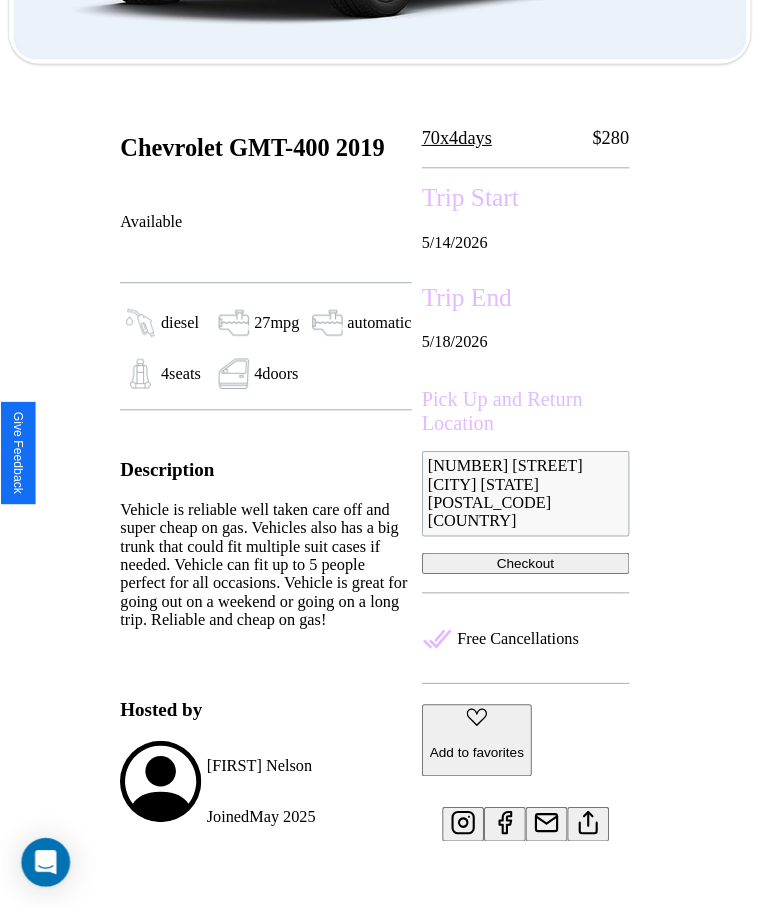 scroll, scrollTop: 478, scrollLeft: 0, axis: vertical 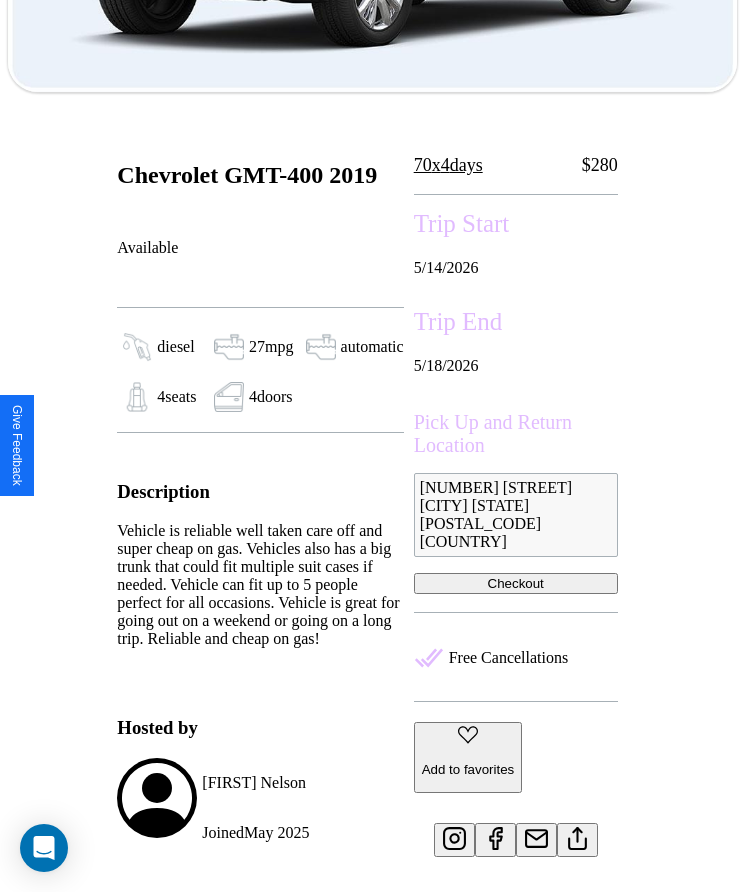 click on "Checkout" at bounding box center (516, 583) 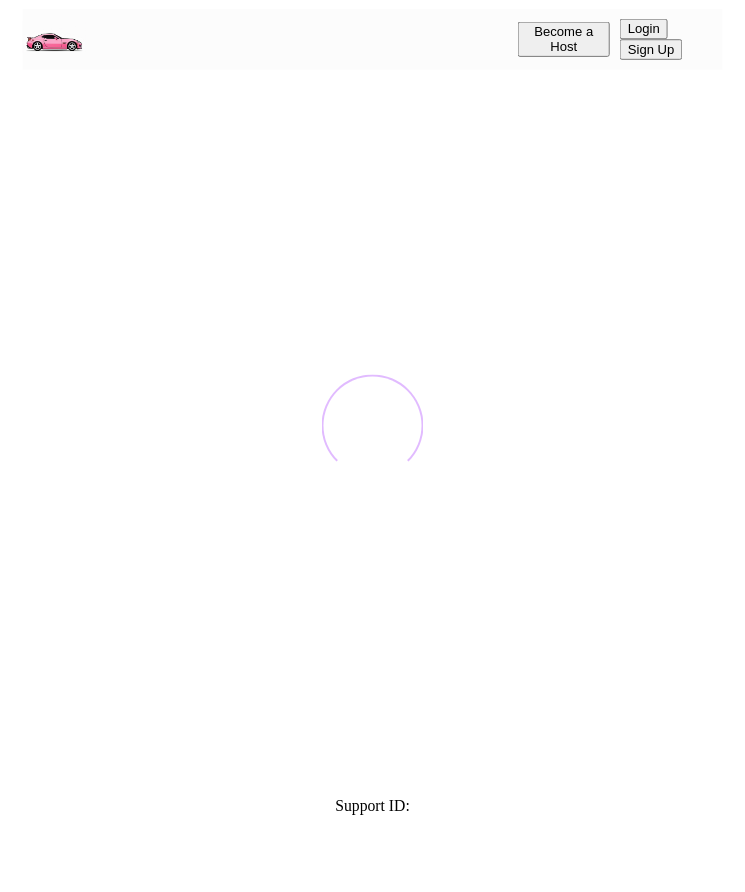 scroll, scrollTop: 0, scrollLeft: 0, axis: both 